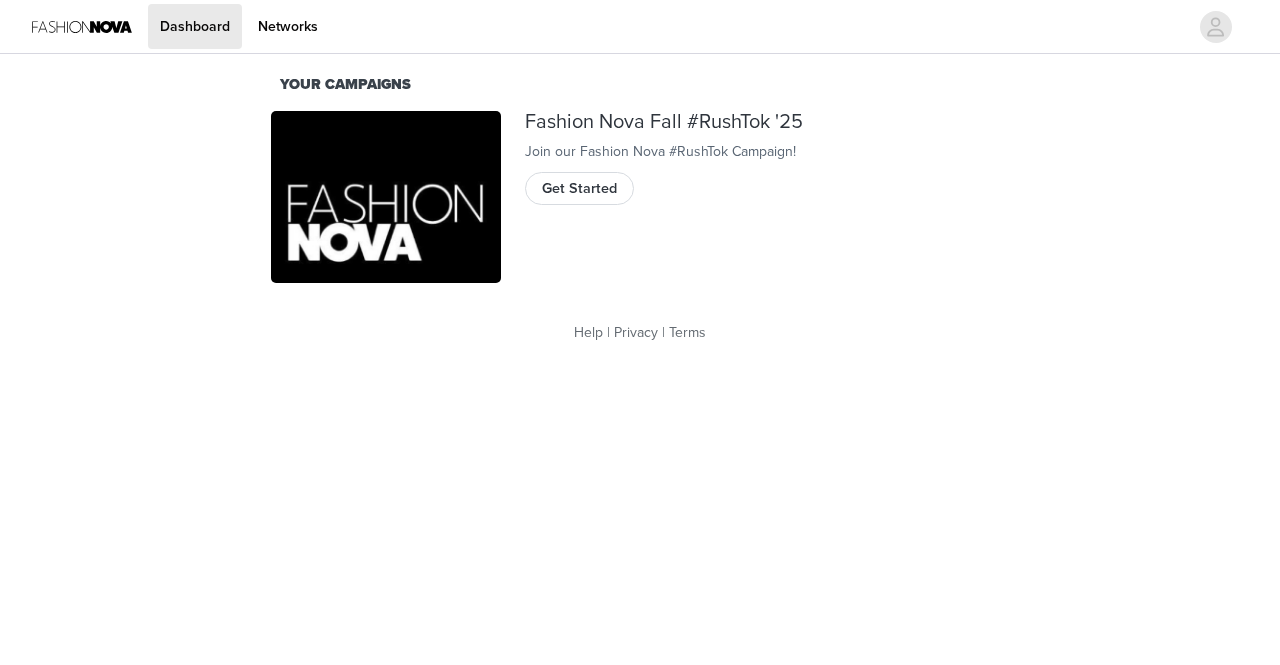 scroll, scrollTop: 0, scrollLeft: 0, axis: both 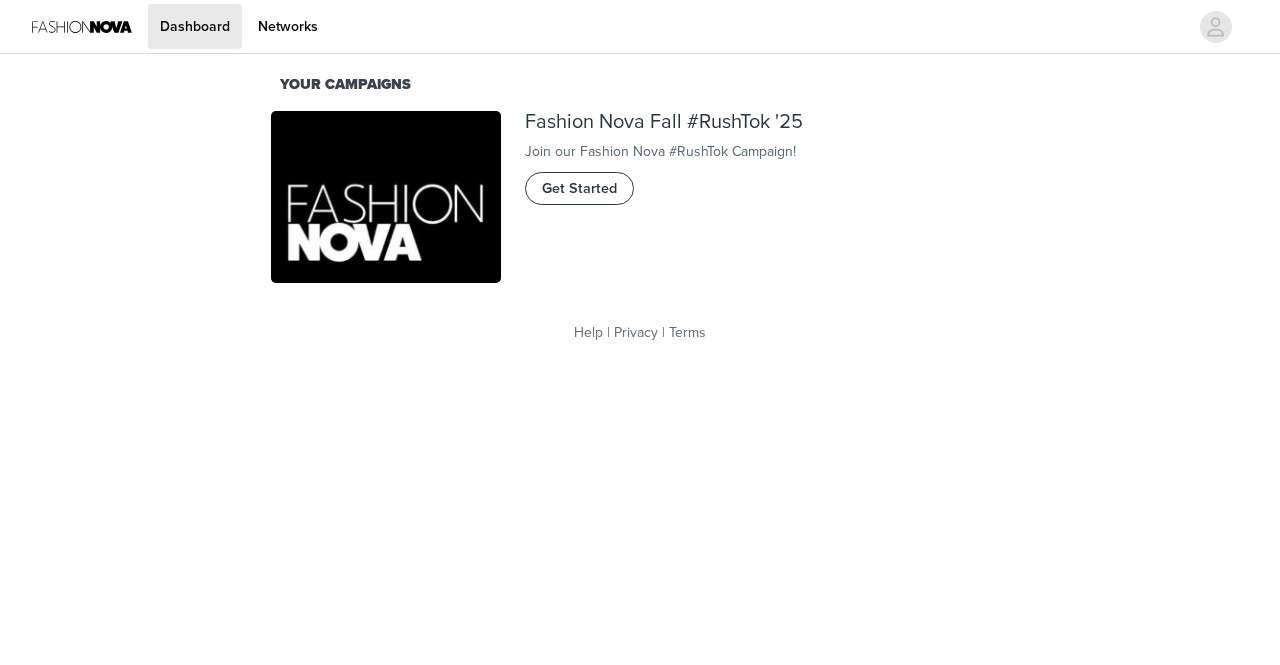 click on "Get Started" at bounding box center [579, 189] 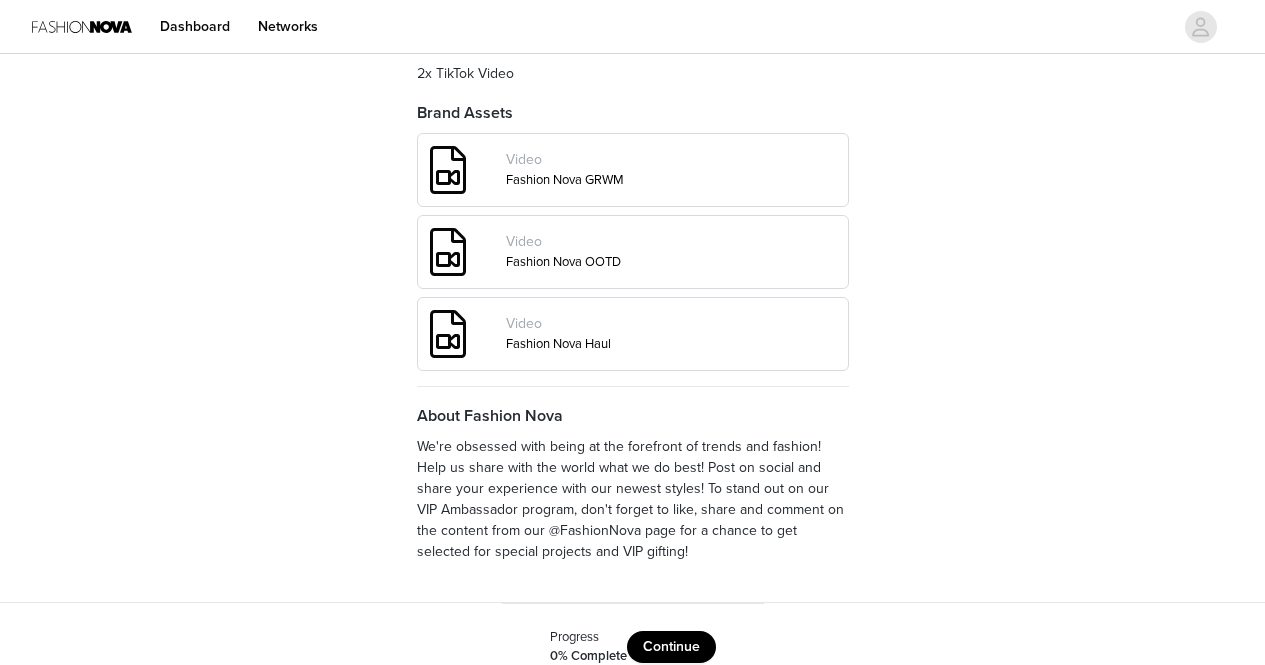 scroll, scrollTop: 857, scrollLeft: 0, axis: vertical 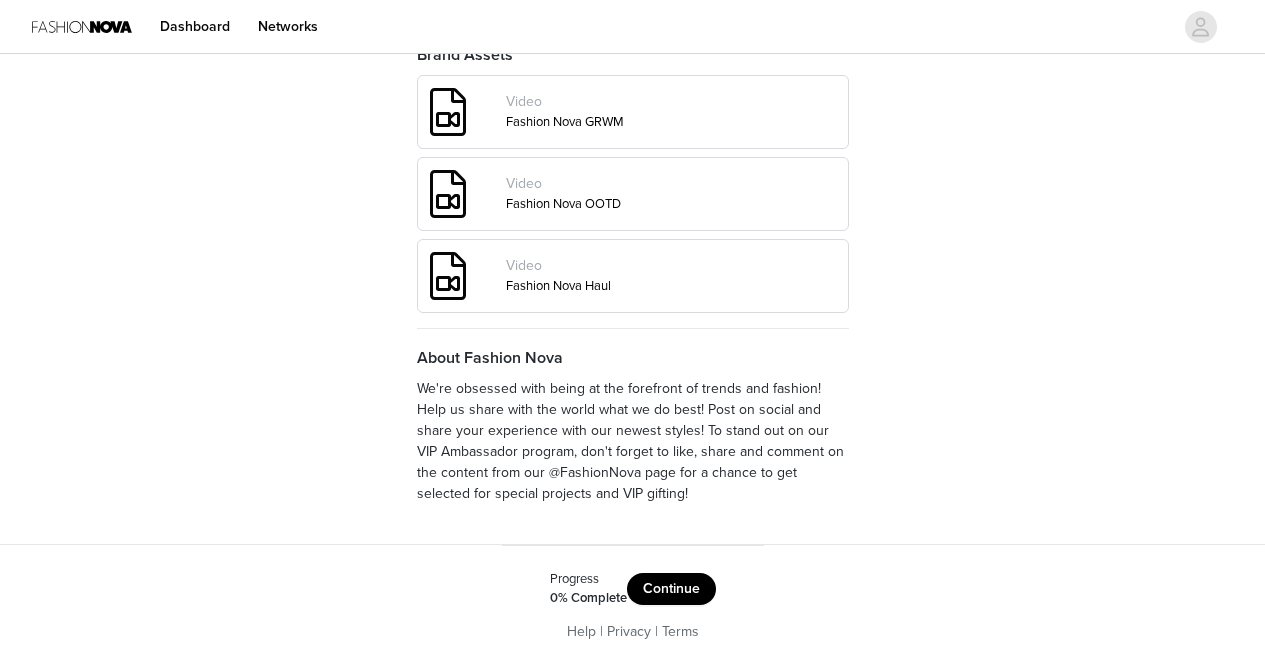 click on "Continue" at bounding box center (671, 589) 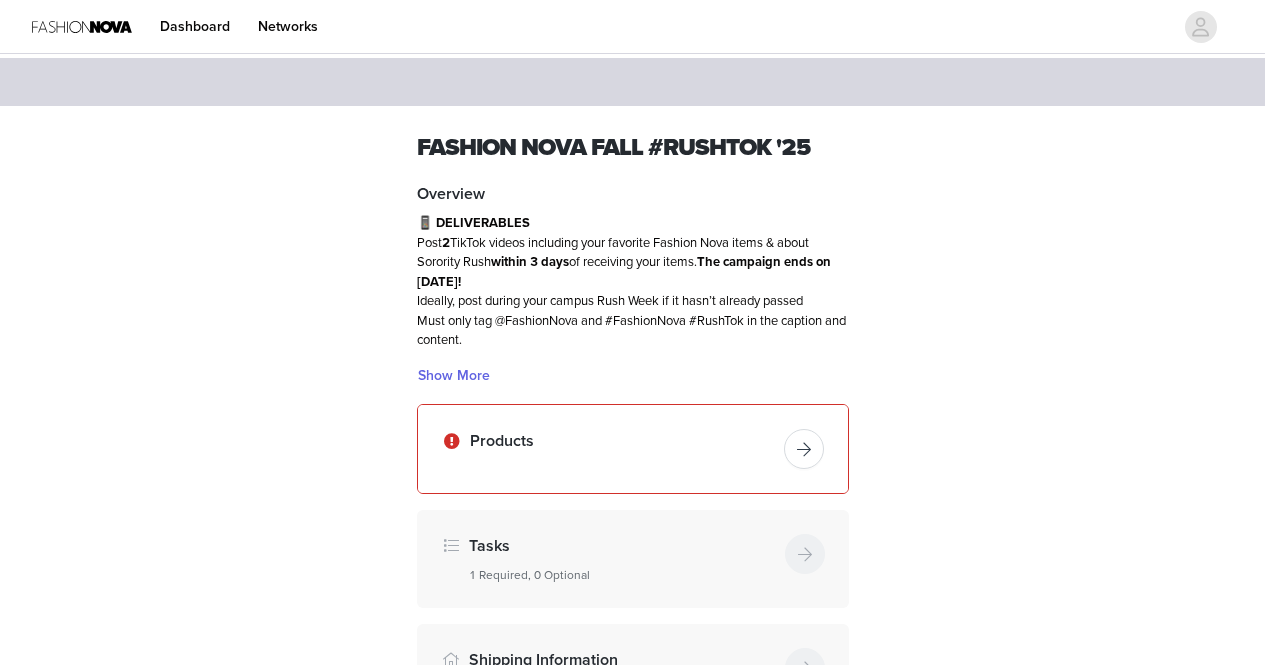 click on "Products" at bounding box center (623, 445) 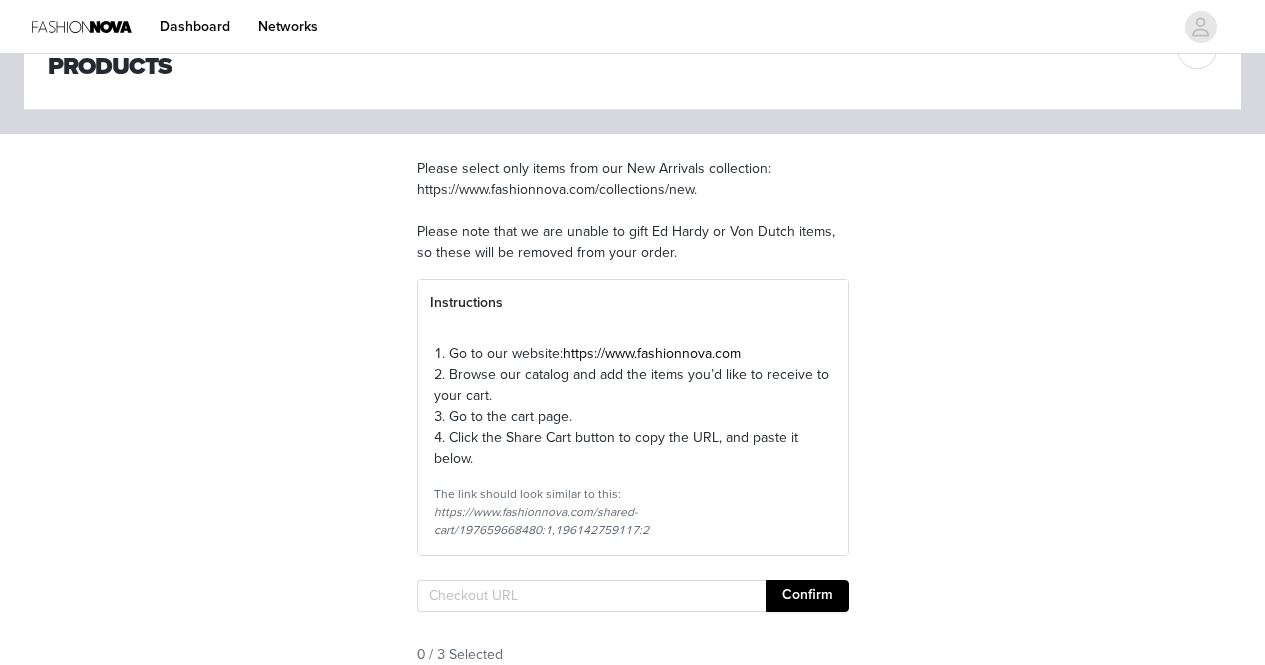scroll, scrollTop: 85, scrollLeft: 0, axis: vertical 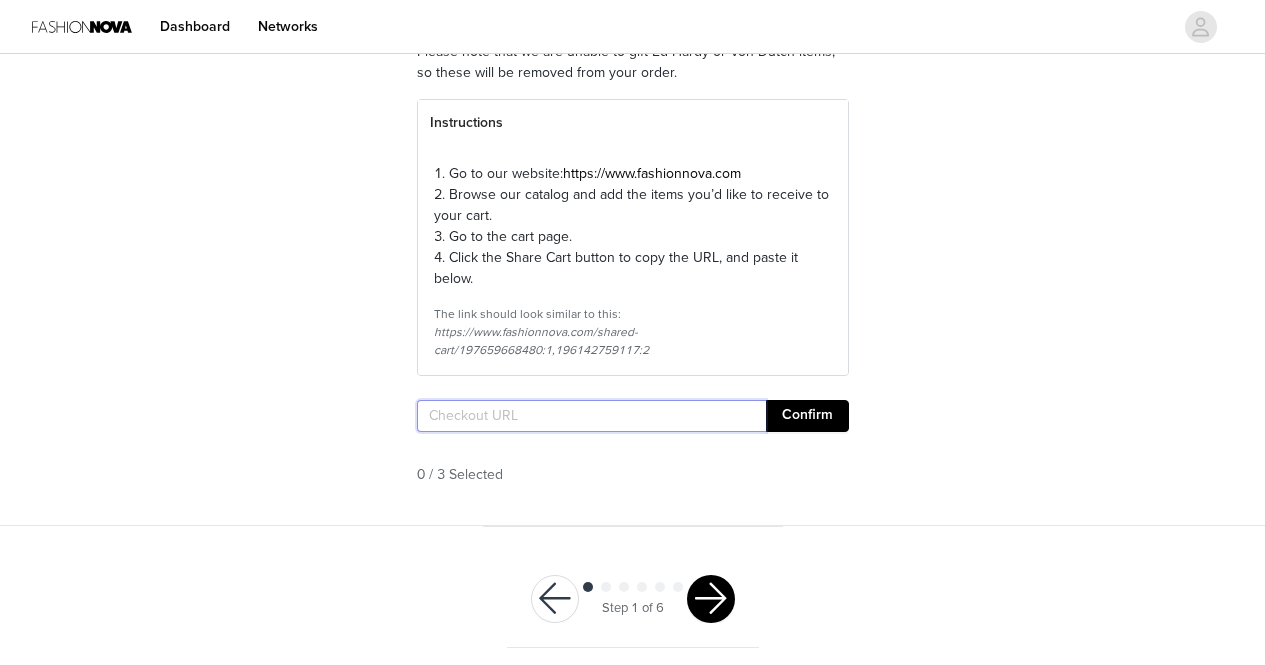 click at bounding box center [591, 416] 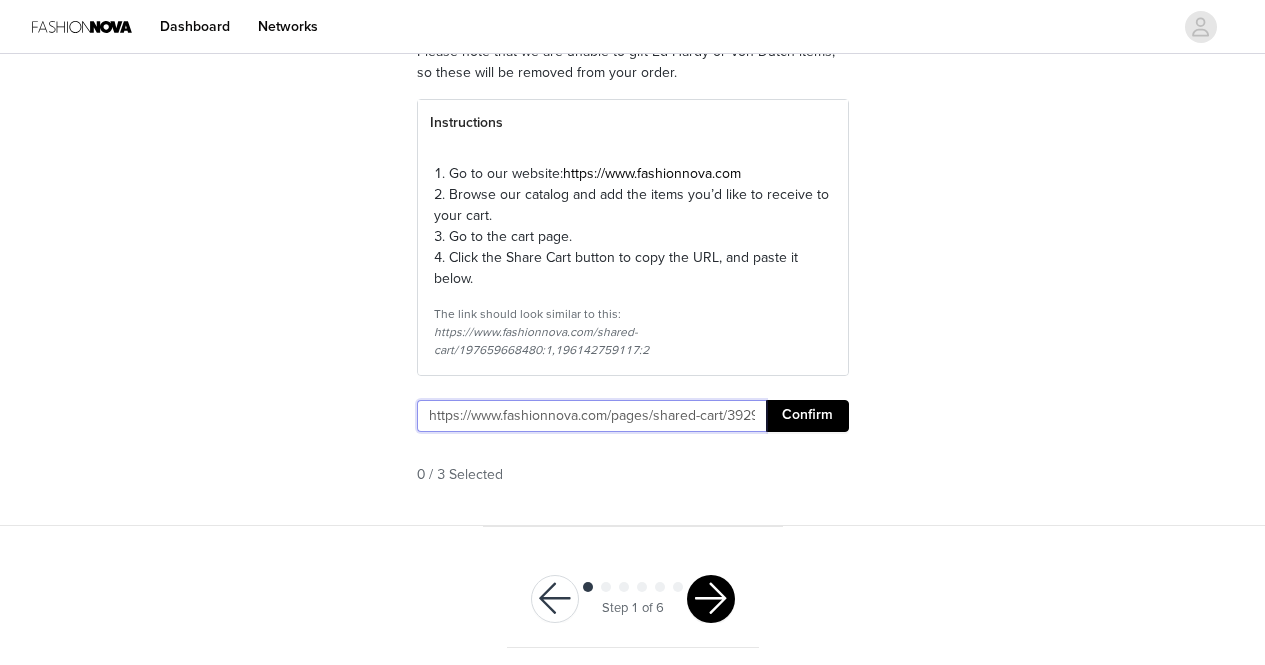 scroll, scrollTop: 0, scrollLeft: 363, axis: horizontal 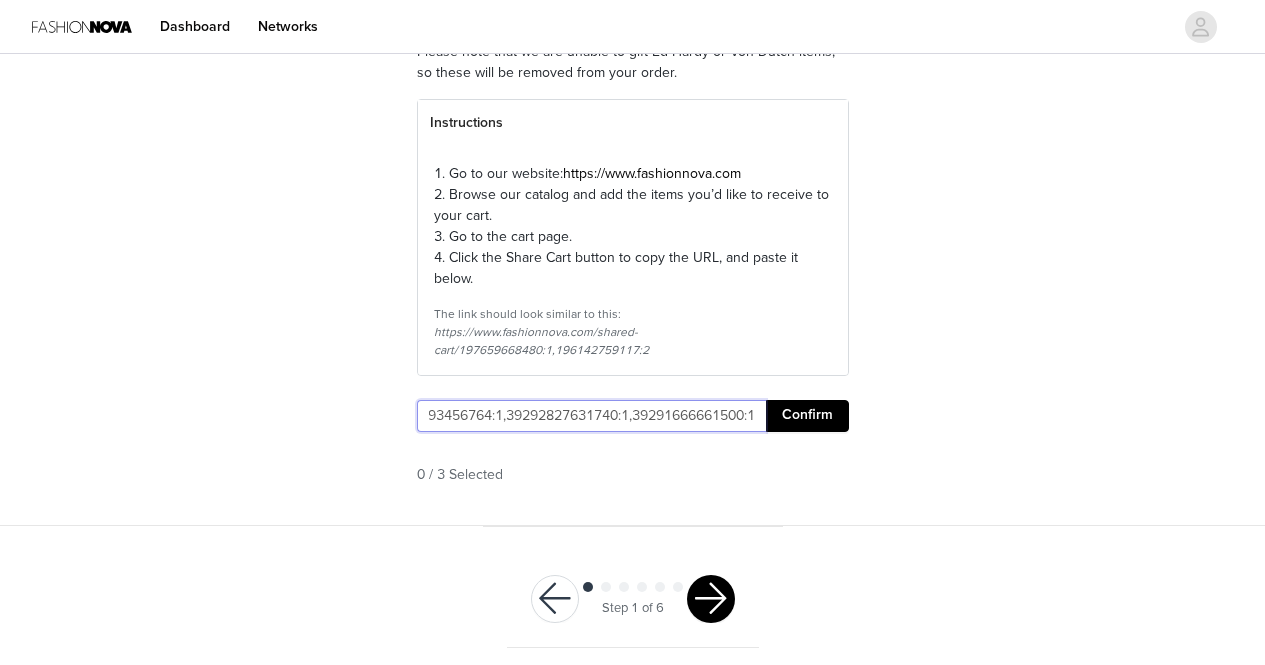 type on "https://www.fashionnova.com/pages/shared-cart/39291993456764:1,39292827631740:1,39291666661500:1" 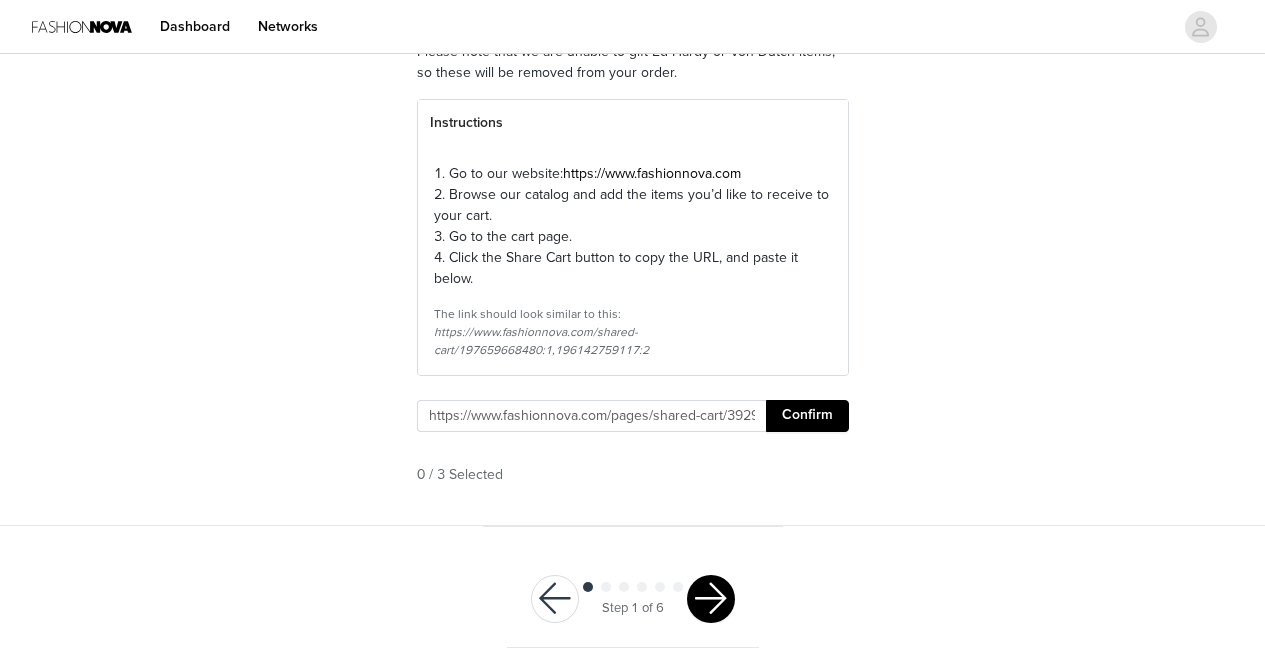 click on "Confirm" at bounding box center (807, 416) 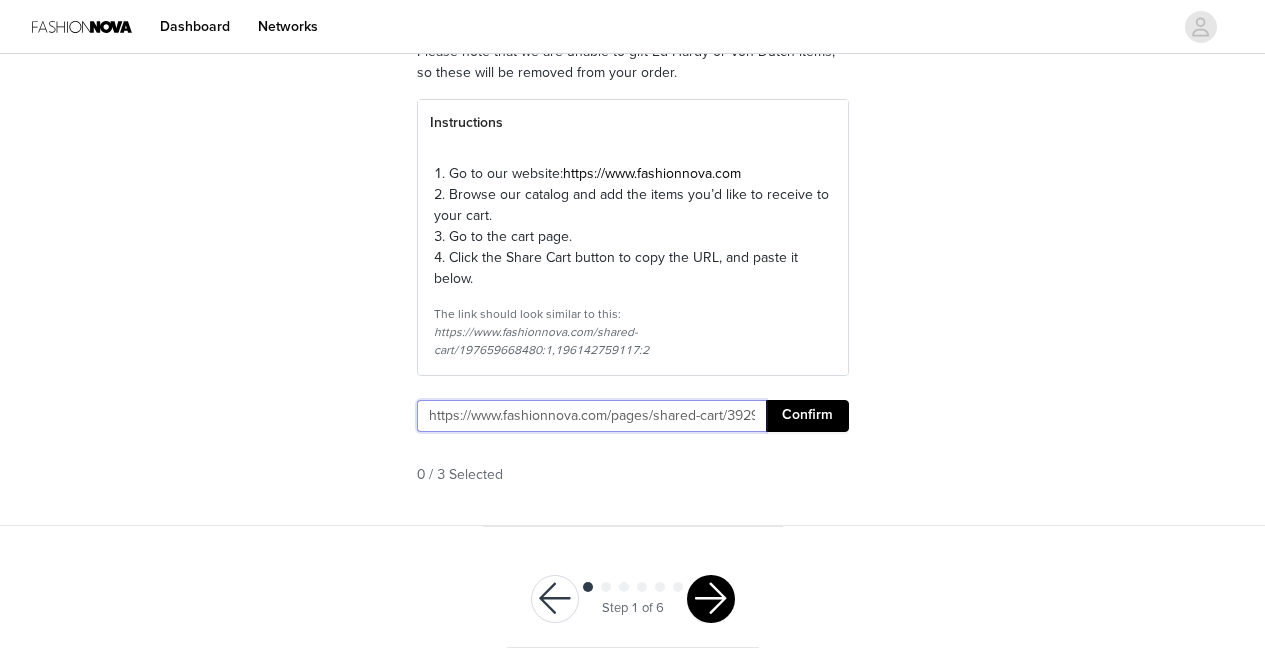 scroll, scrollTop: 0, scrollLeft: 328, axis: horizontal 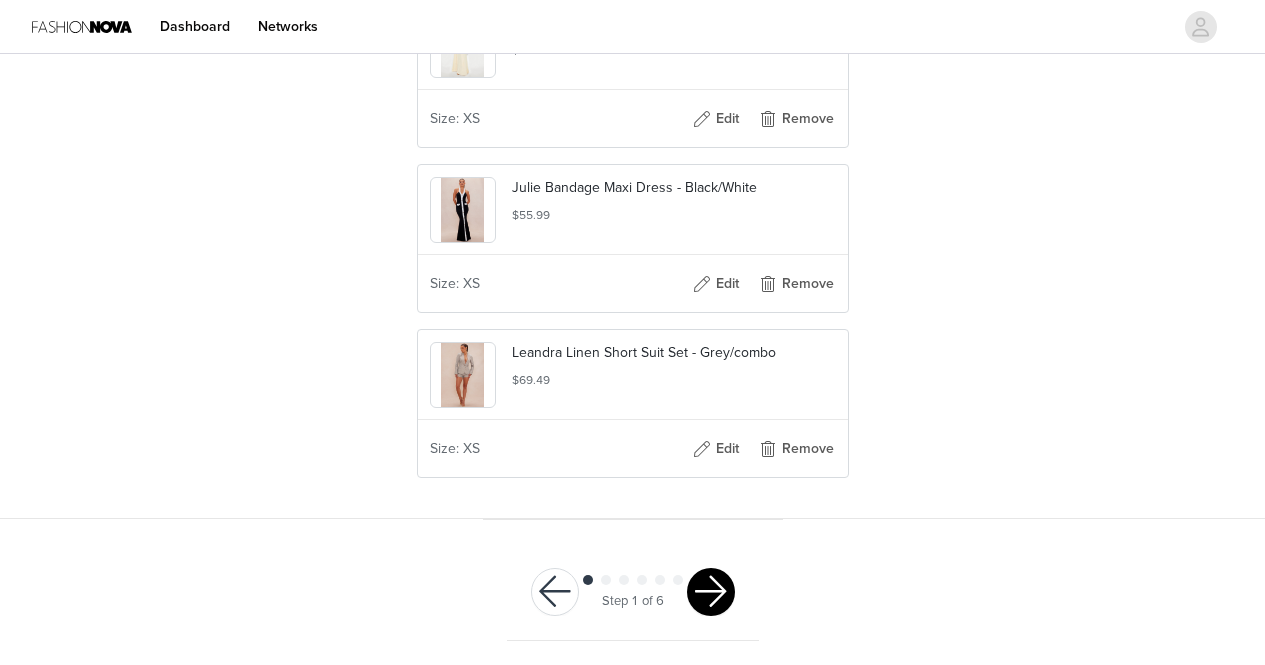 click at bounding box center (711, 592) 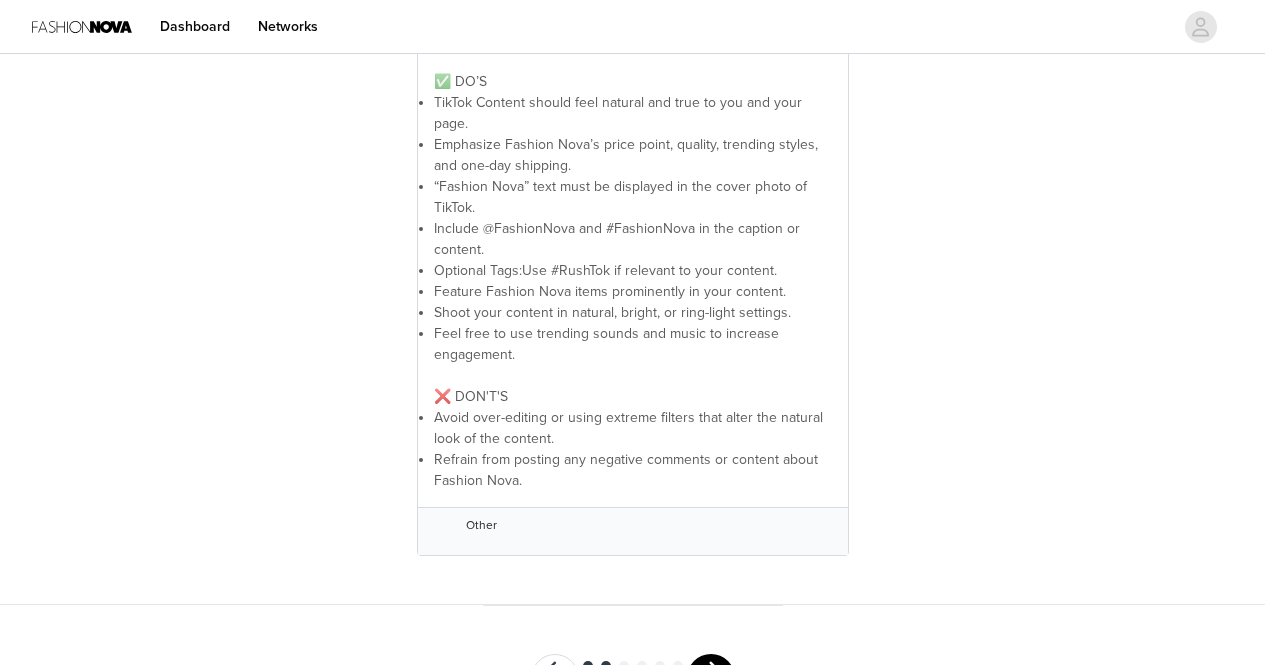 scroll, scrollTop: 615, scrollLeft: 0, axis: vertical 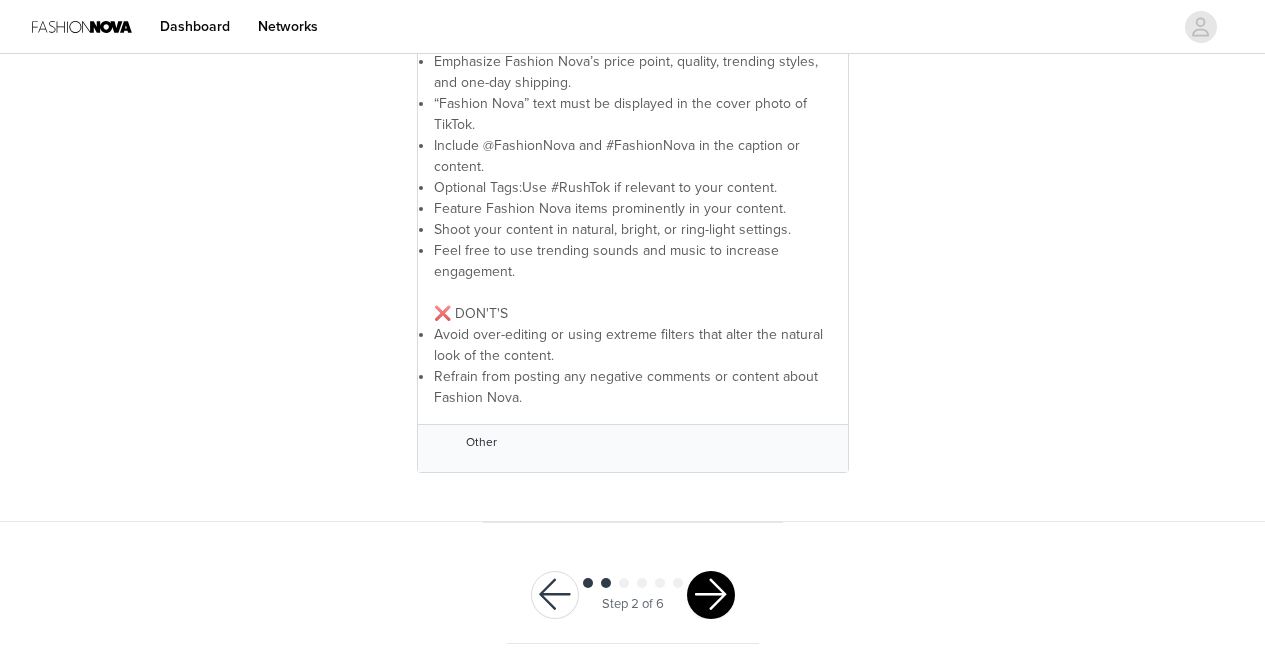 click at bounding box center [711, 595] 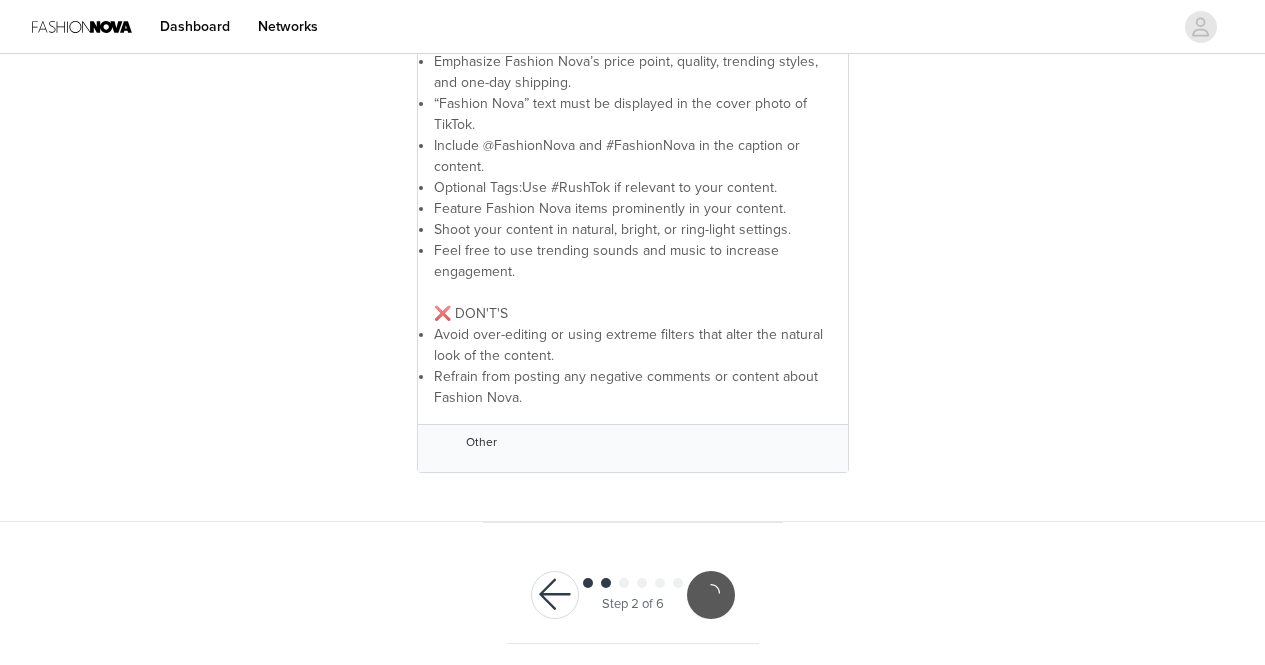 scroll, scrollTop: 541, scrollLeft: 0, axis: vertical 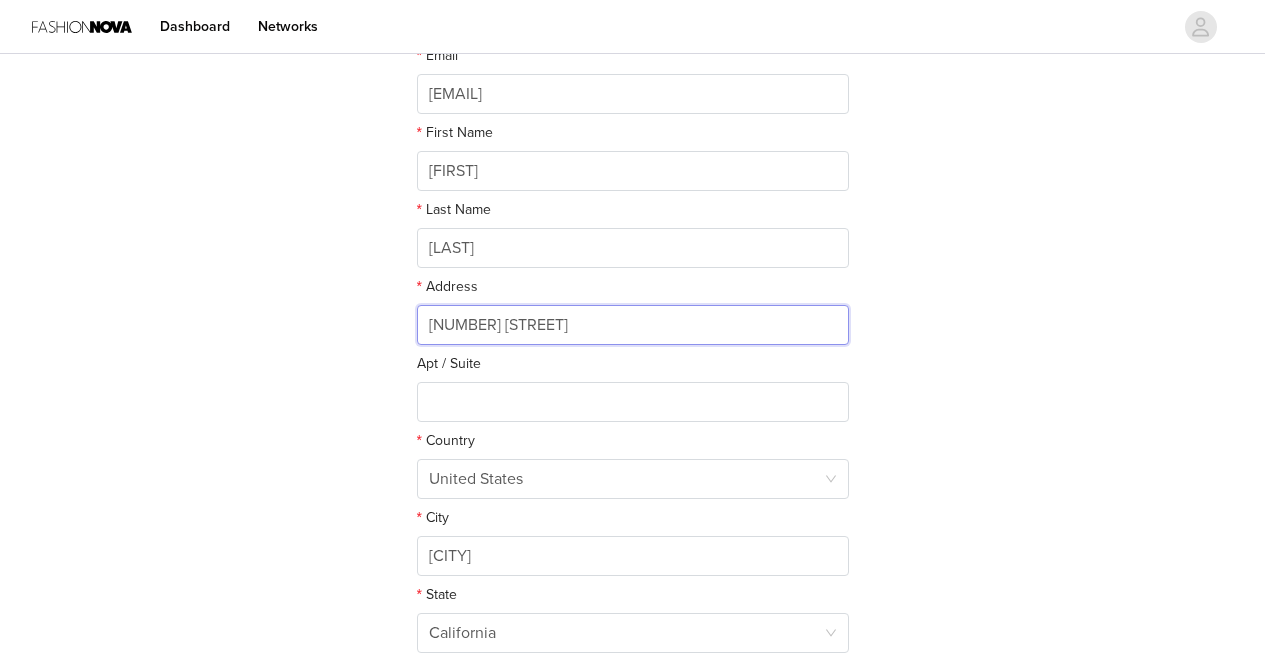 drag, startPoint x: 600, startPoint y: 323, endPoint x: 329, endPoint y: 297, distance: 272.2444 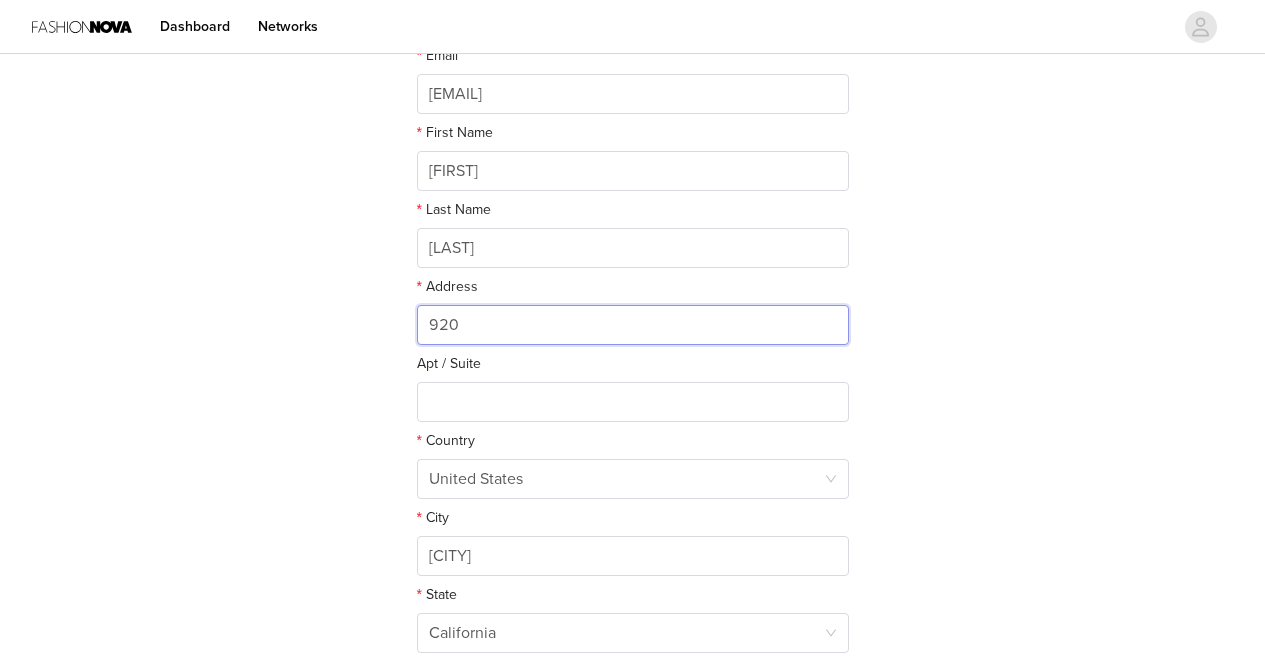 type on "[NUMBER] [STREET]" 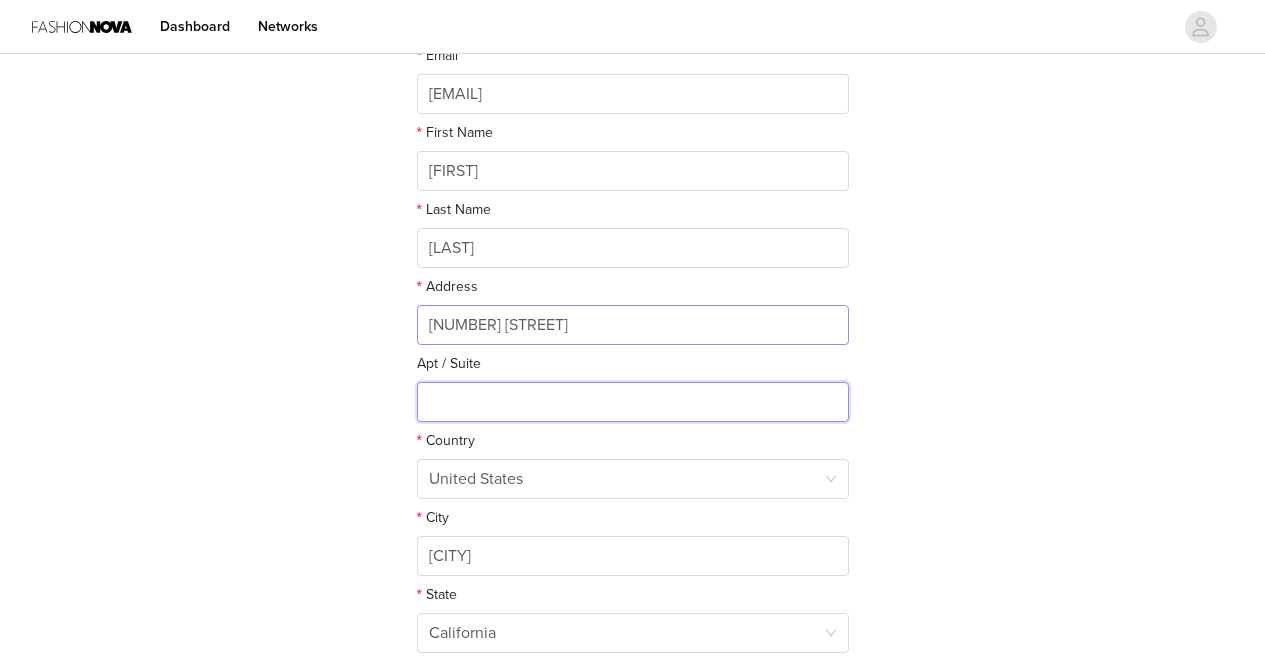 type on "#4030 C" 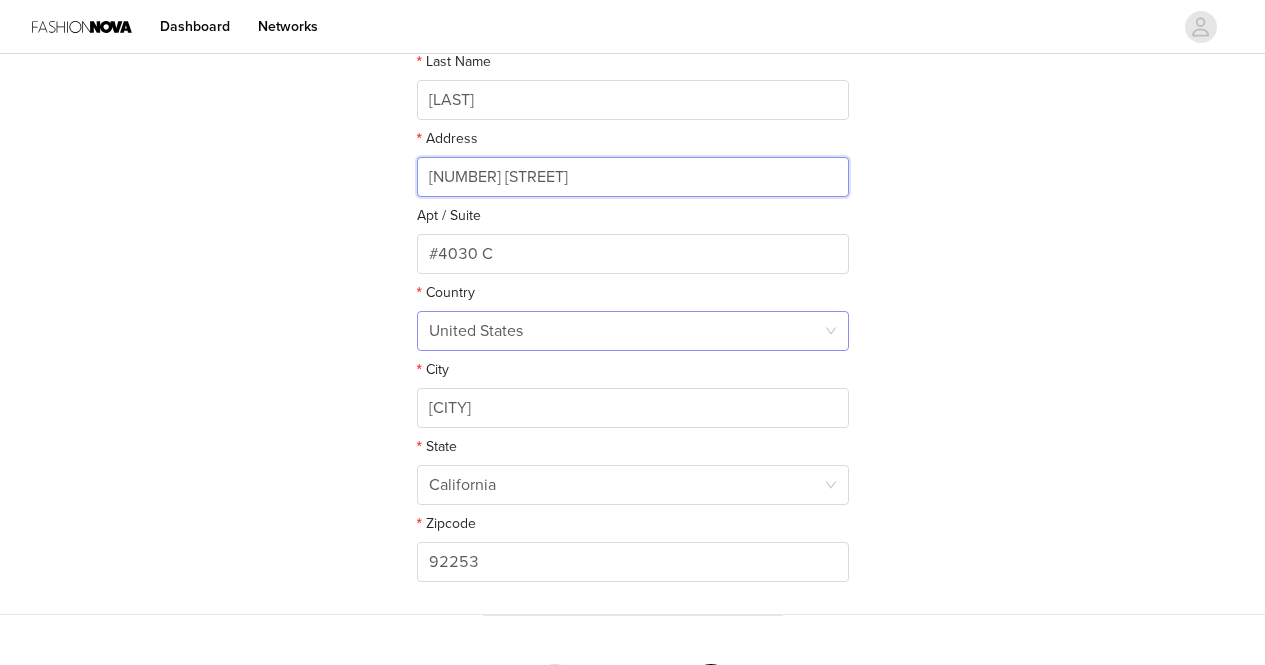 scroll, scrollTop: 505, scrollLeft: 0, axis: vertical 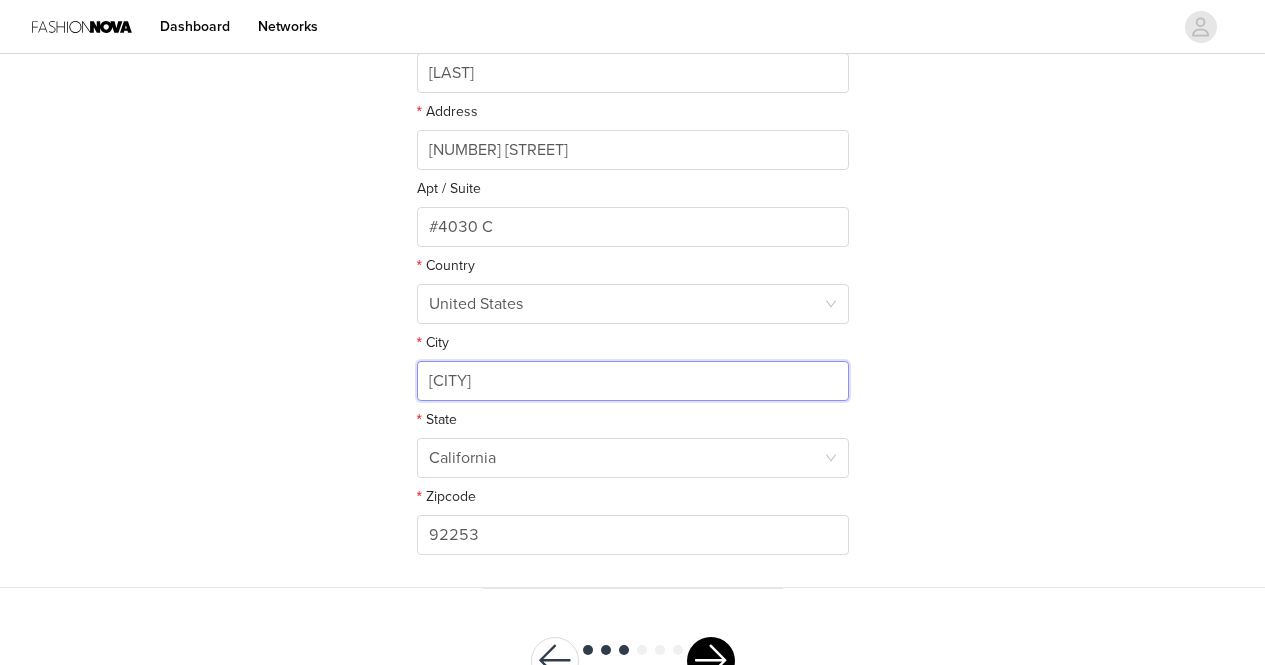 drag, startPoint x: 519, startPoint y: 381, endPoint x: 356, endPoint y: 368, distance: 163.51758 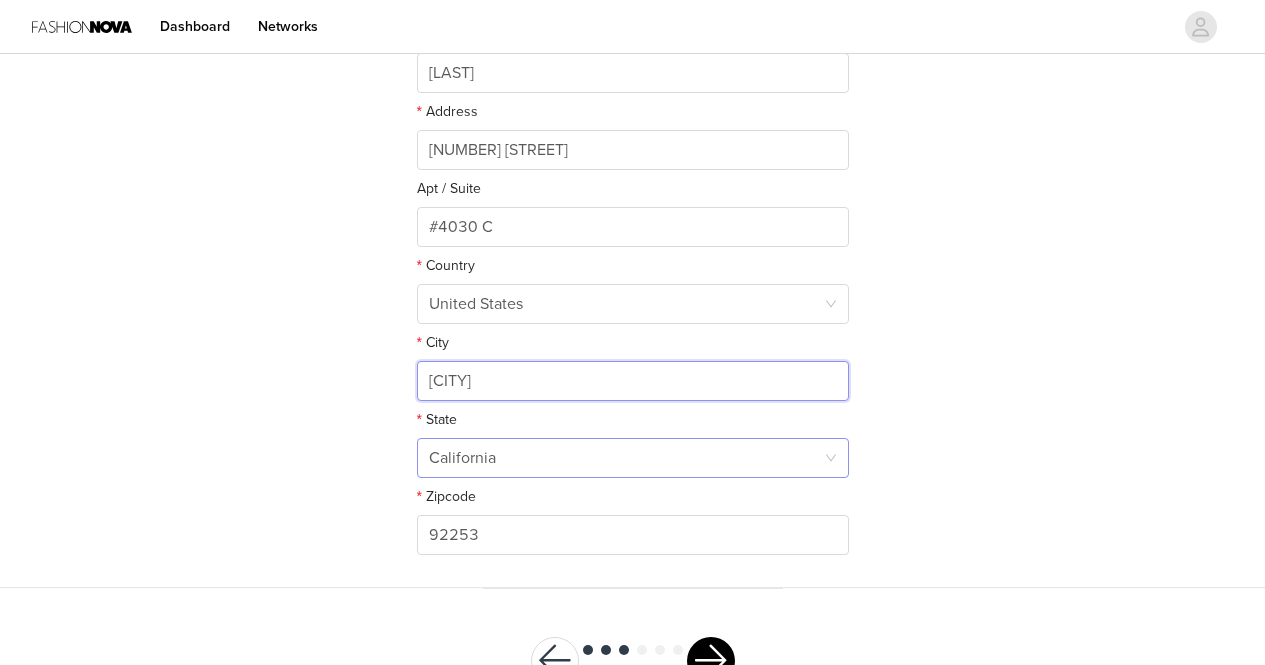 type on "[CITY]" 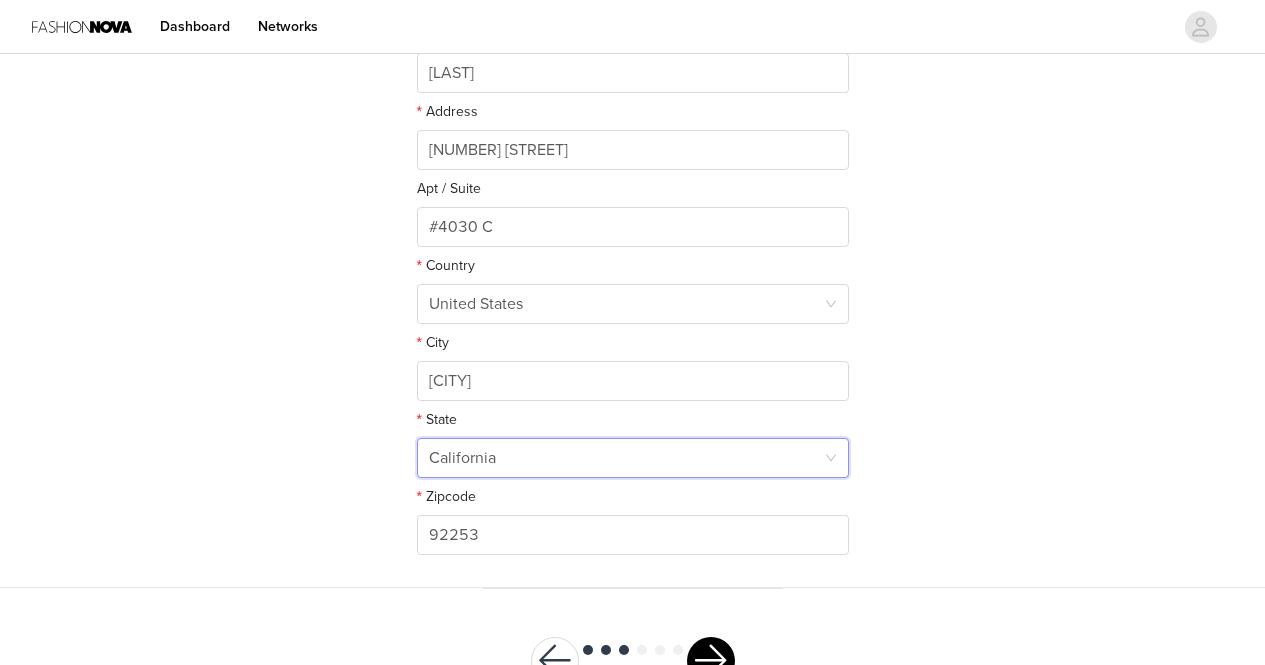 click on "California" at bounding box center (462, 458) 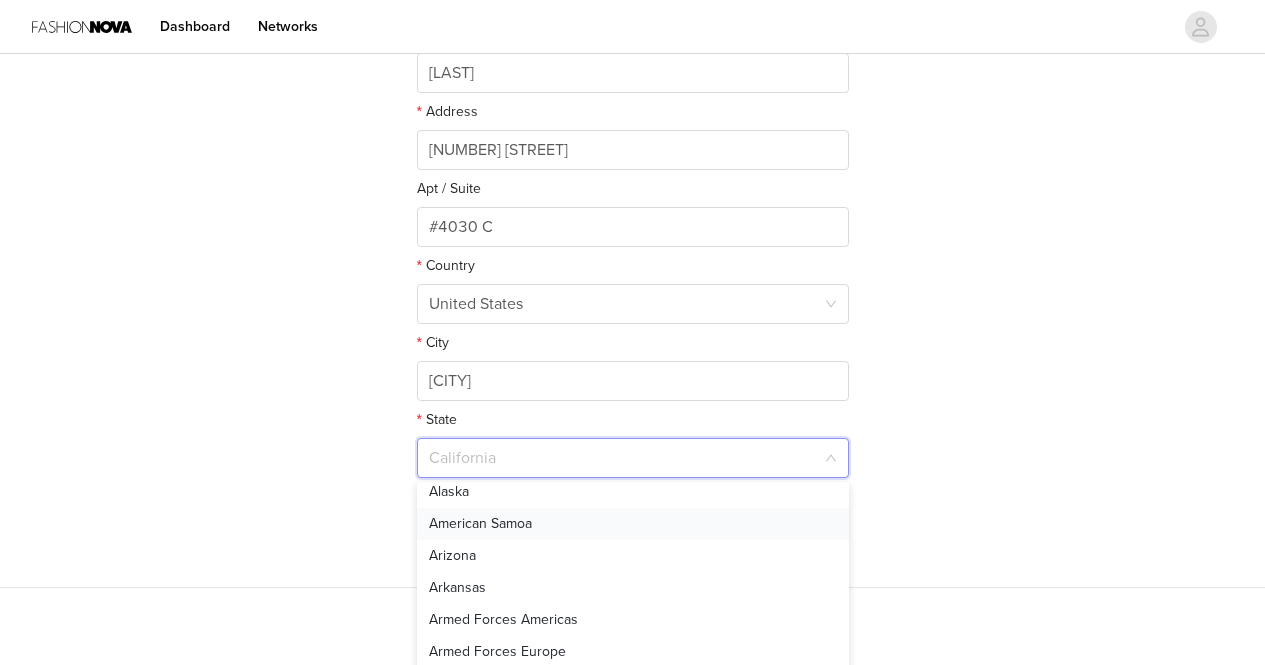 scroll, scrollTop: 36, scrollLeft: 0, axis: vertical 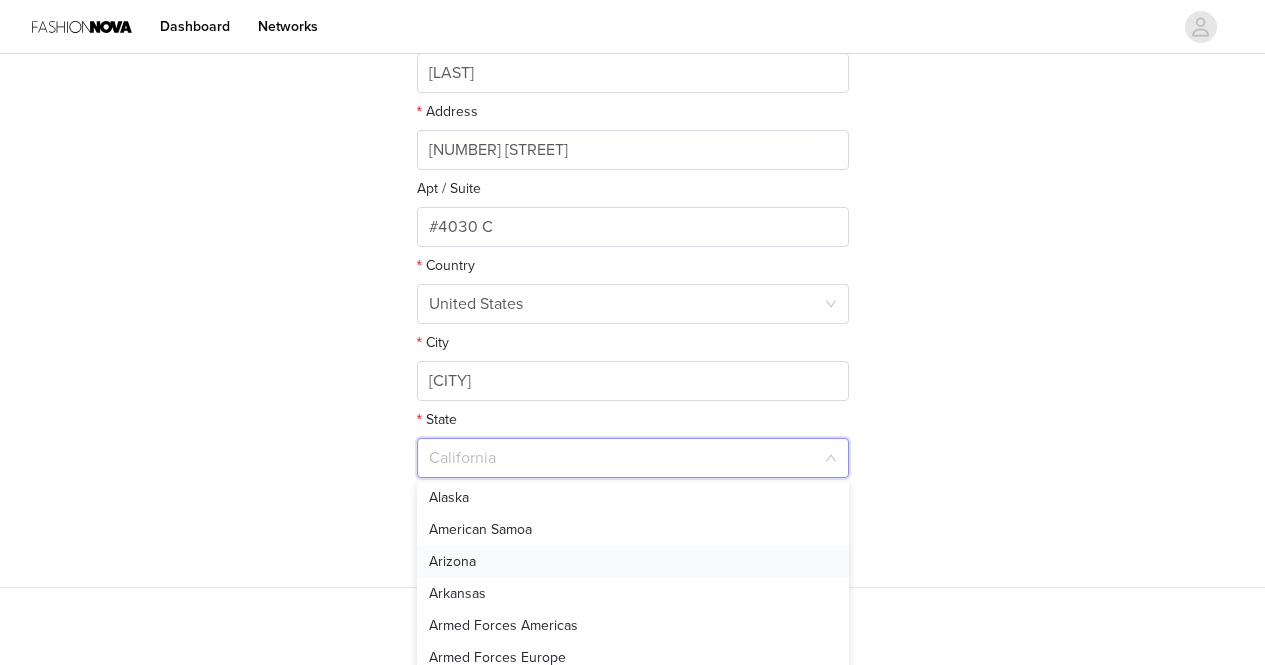 click on "Arizona" at bounding box center (633, 562) 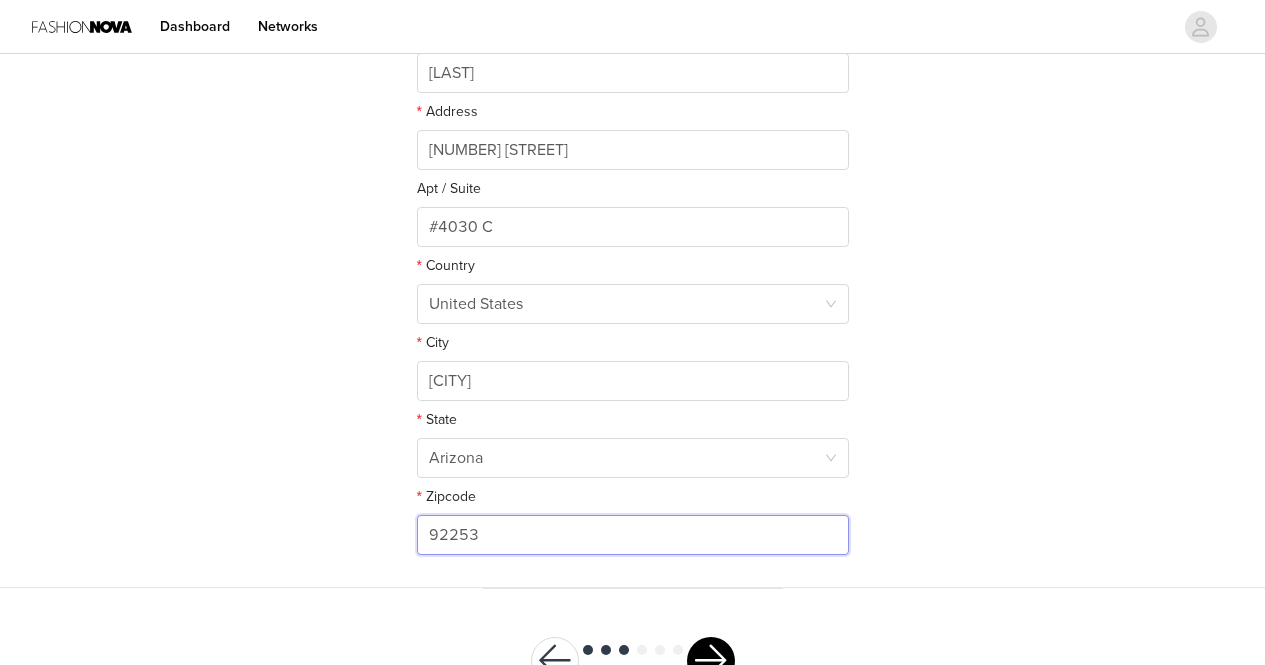 drag, startPoint x: 551, startPoint y: 541, endPoint x: 349, endPoint y: 503, distance: 205.54318 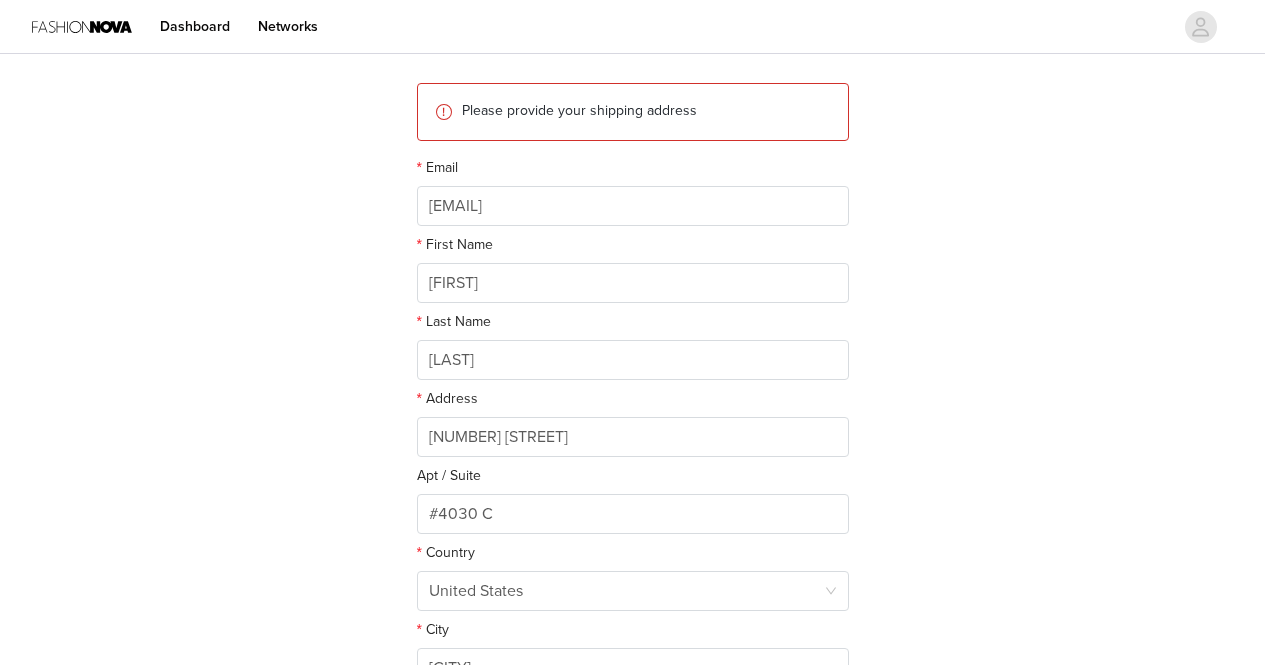 scroll, scrollTop: 573, scrollLeft: 0, axis: vertical 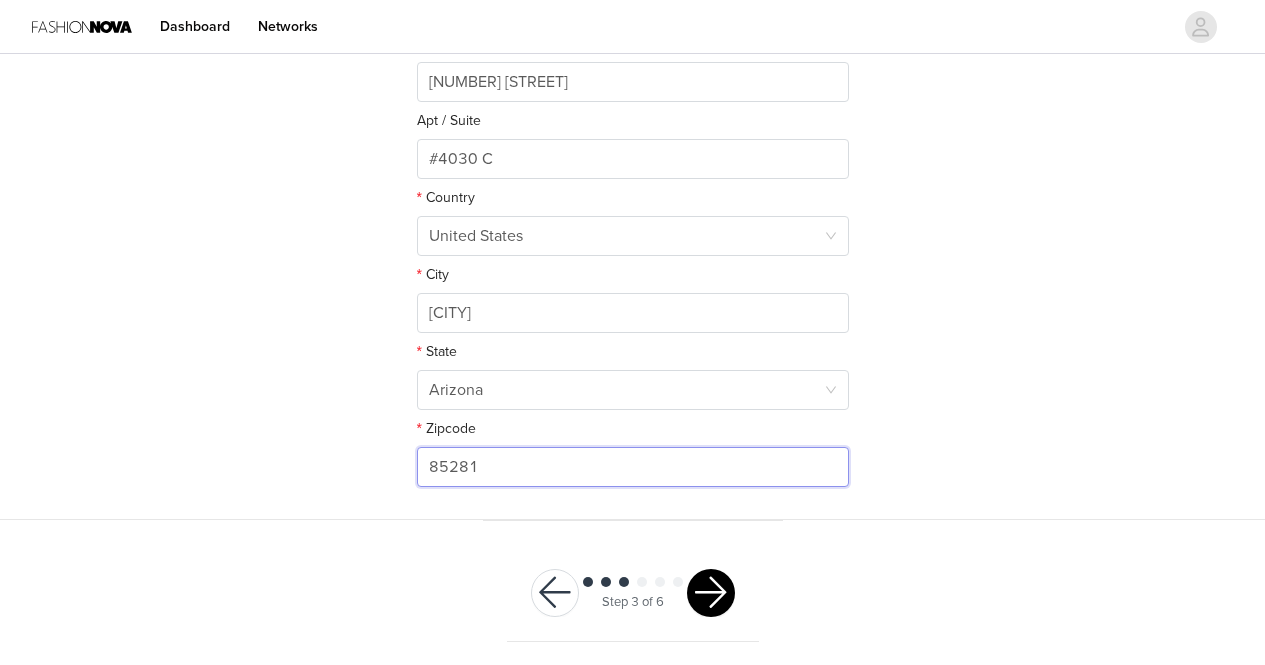 type on "85281" 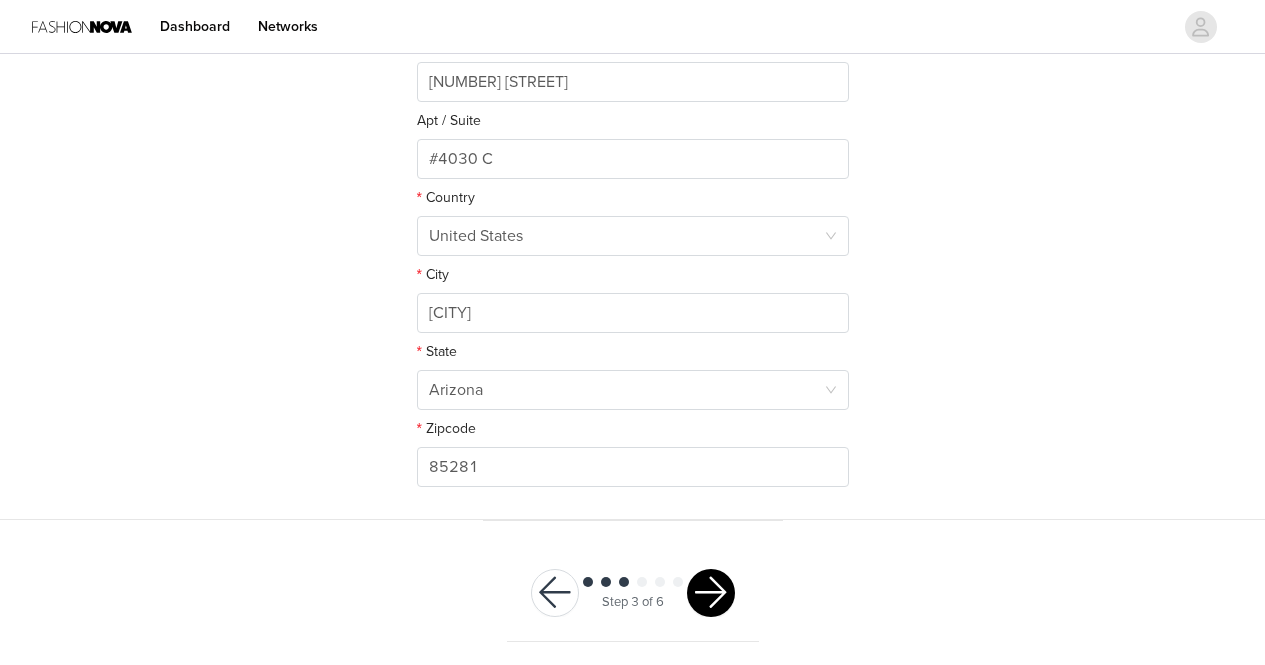 click at bounding box center (711, 593) 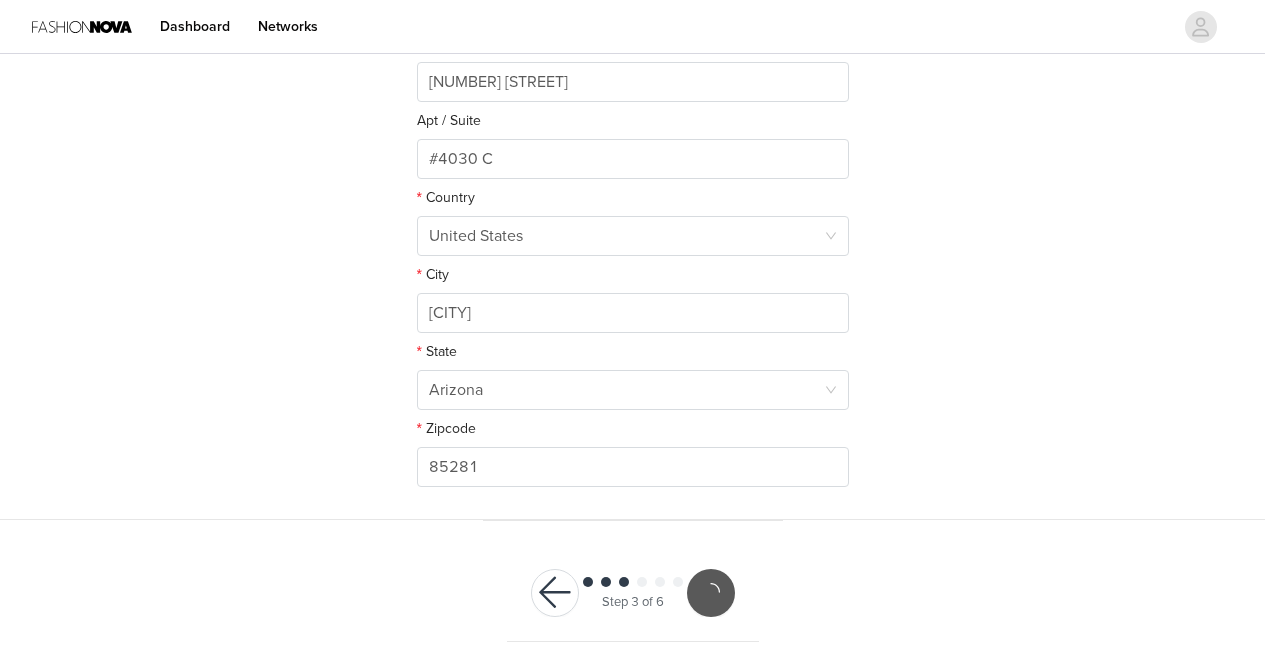 scroll, scrollTop: 499, scrollLeft: 0, axis: vertical 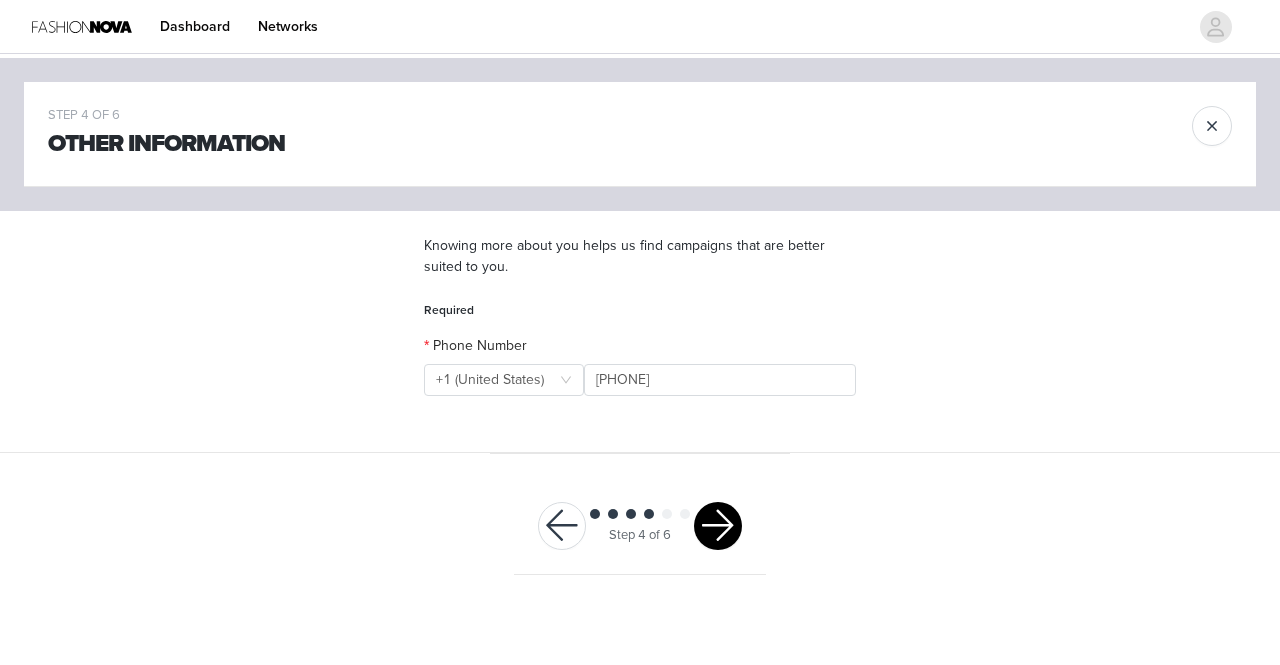 click at bounding box center [718, 526] 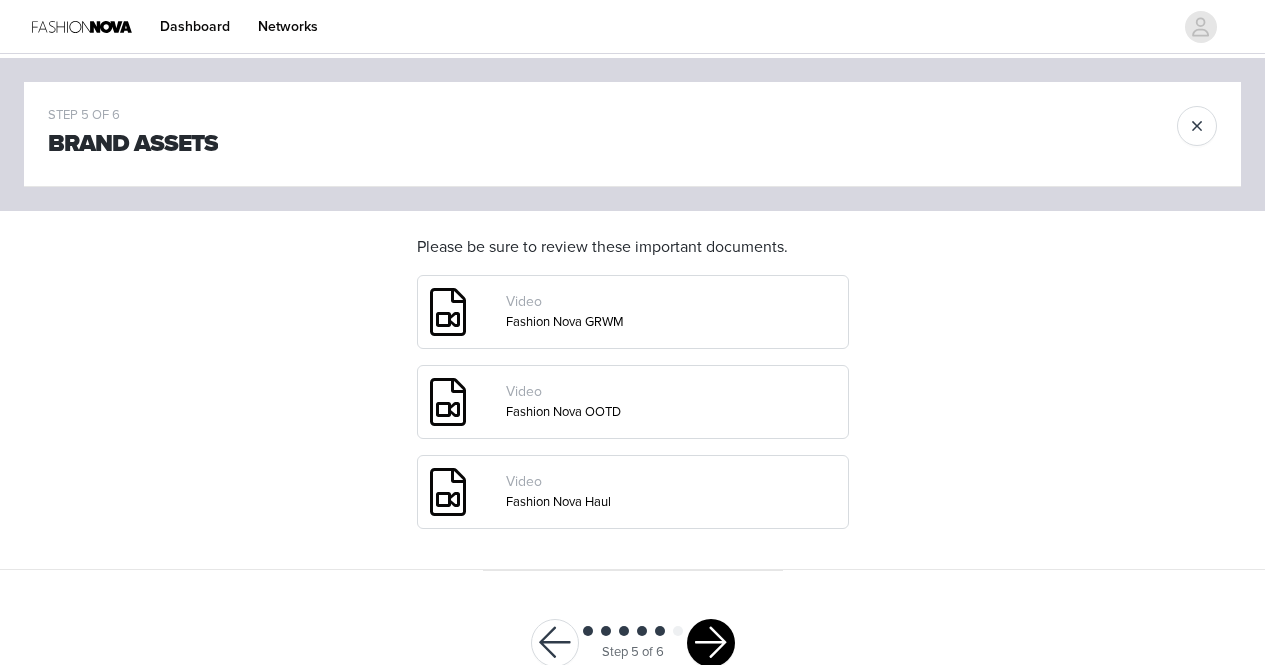 click at bounding box center [711, 643] 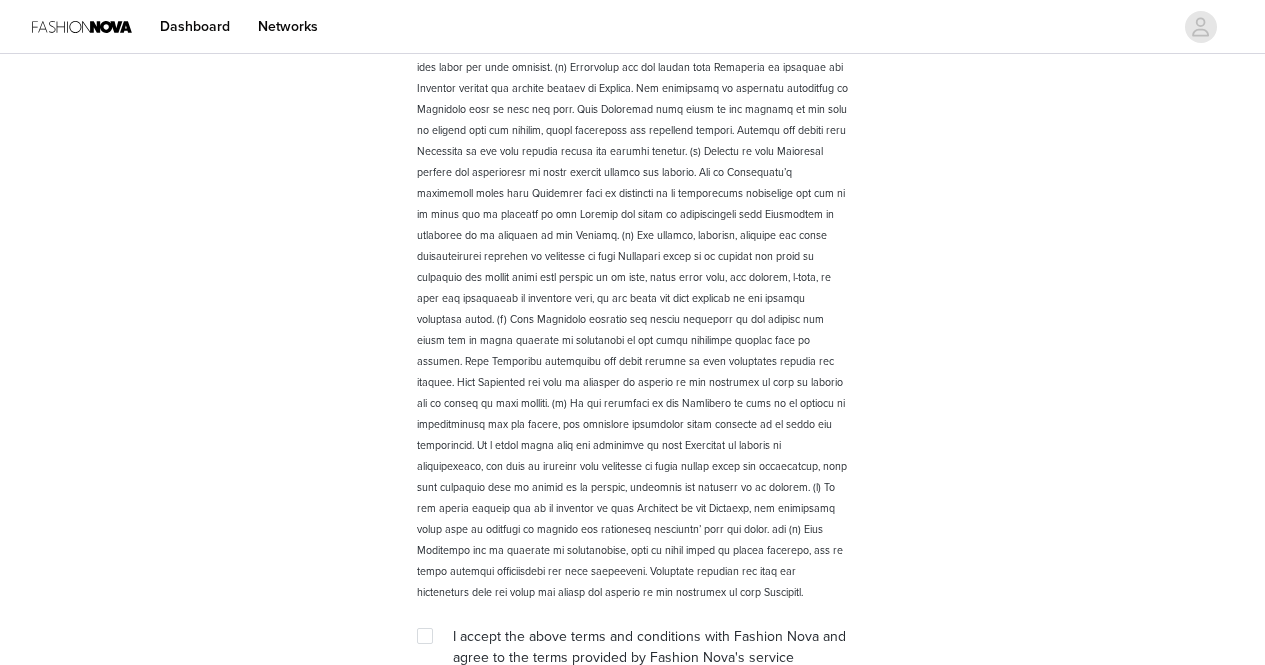 scroll, scrollTop: 2792, scrollLeft: 0, axis: vertical 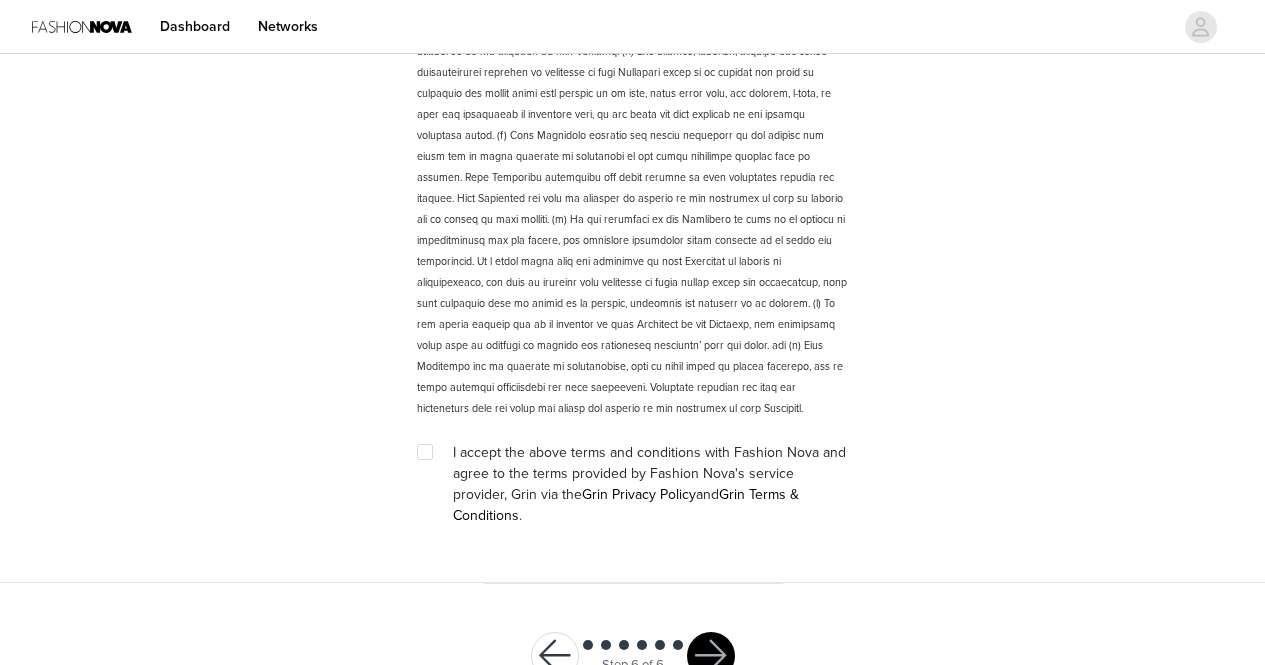 click on "I accept the above terms and conditions with Fashion Nova and agree to
the terms provided by Fashion Nova's service provider, Grin via the
Grin Privacy Policy
and
Grin Terms & Conditions ." at bounding box center [649, 484] 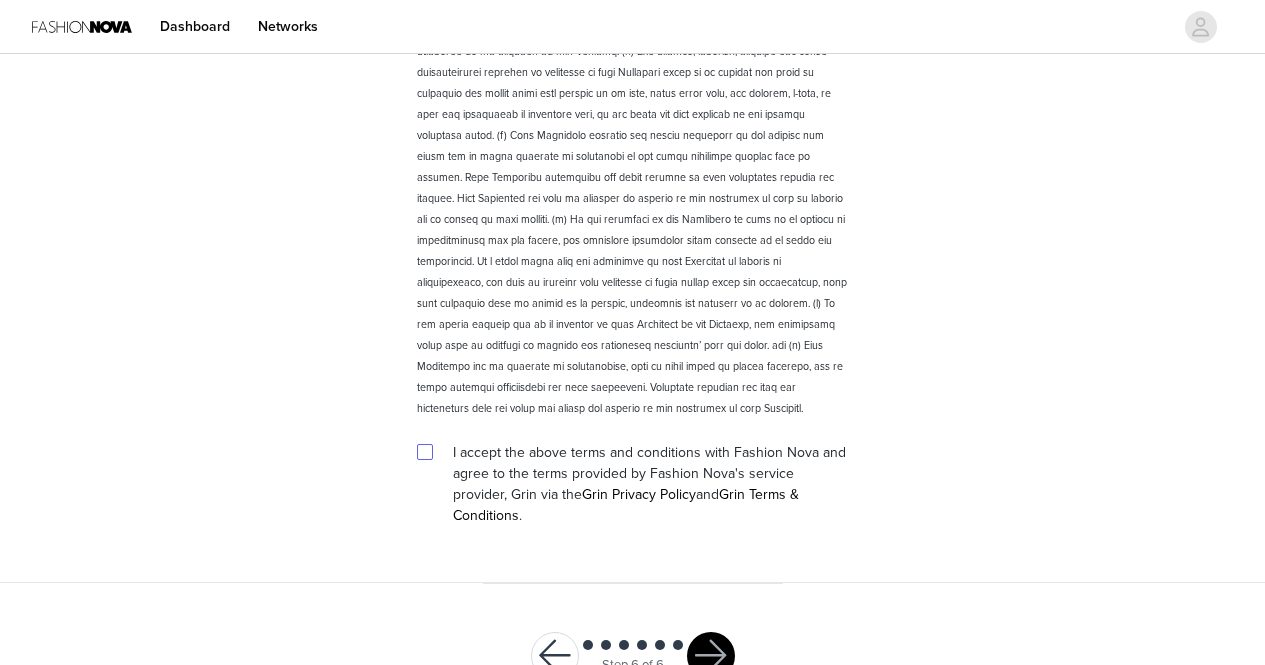 click at bounding box center [425, 452] 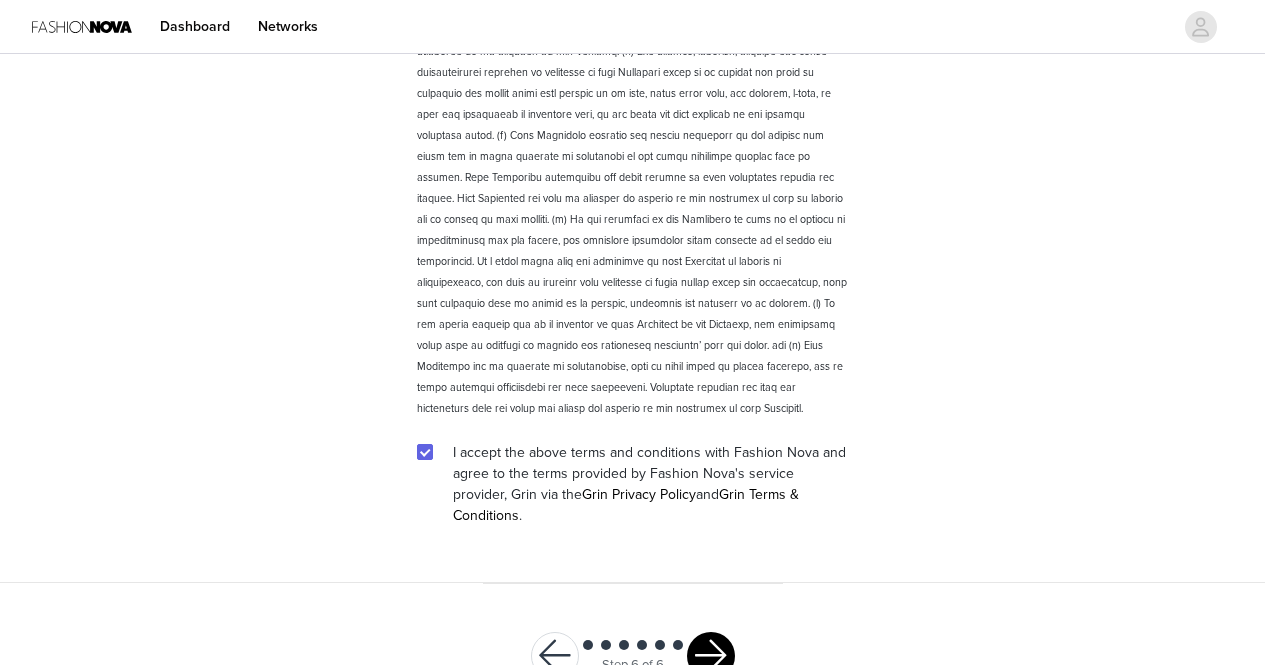 click at bounding box center [711, 656] 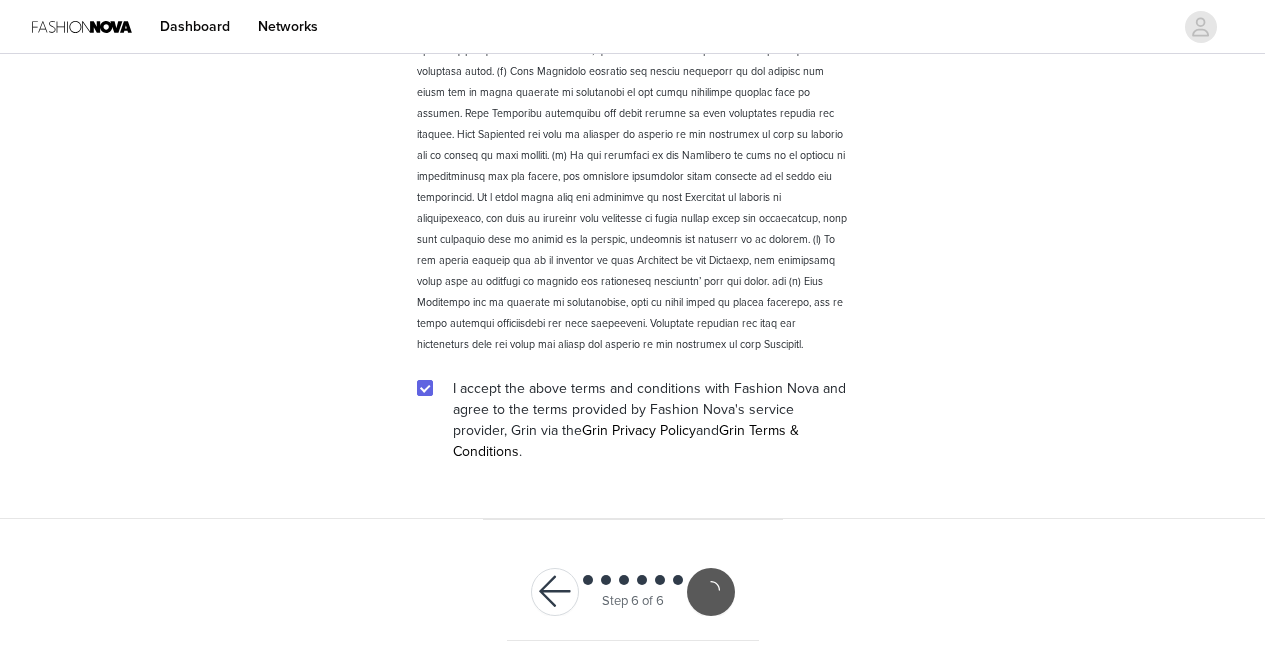 scroll, scrollTop: 2718, scrollLeft: 0, axis: vertical 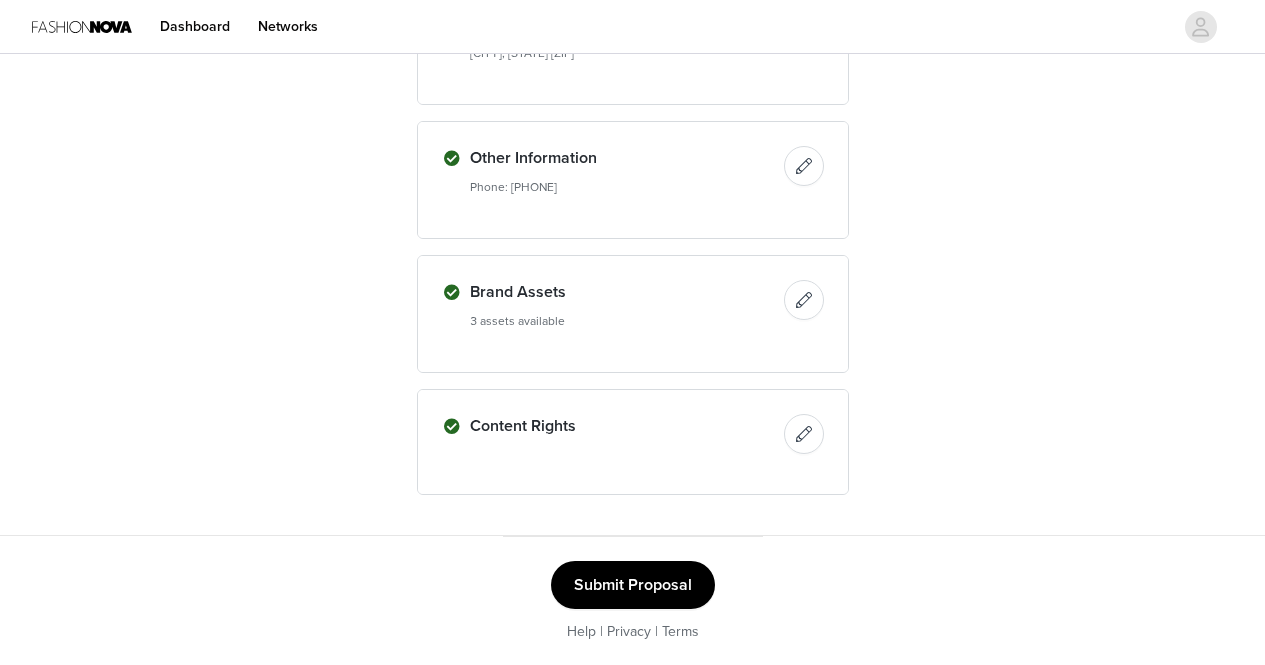 click on "Submit Proposal" at bounding box center [633, 585] 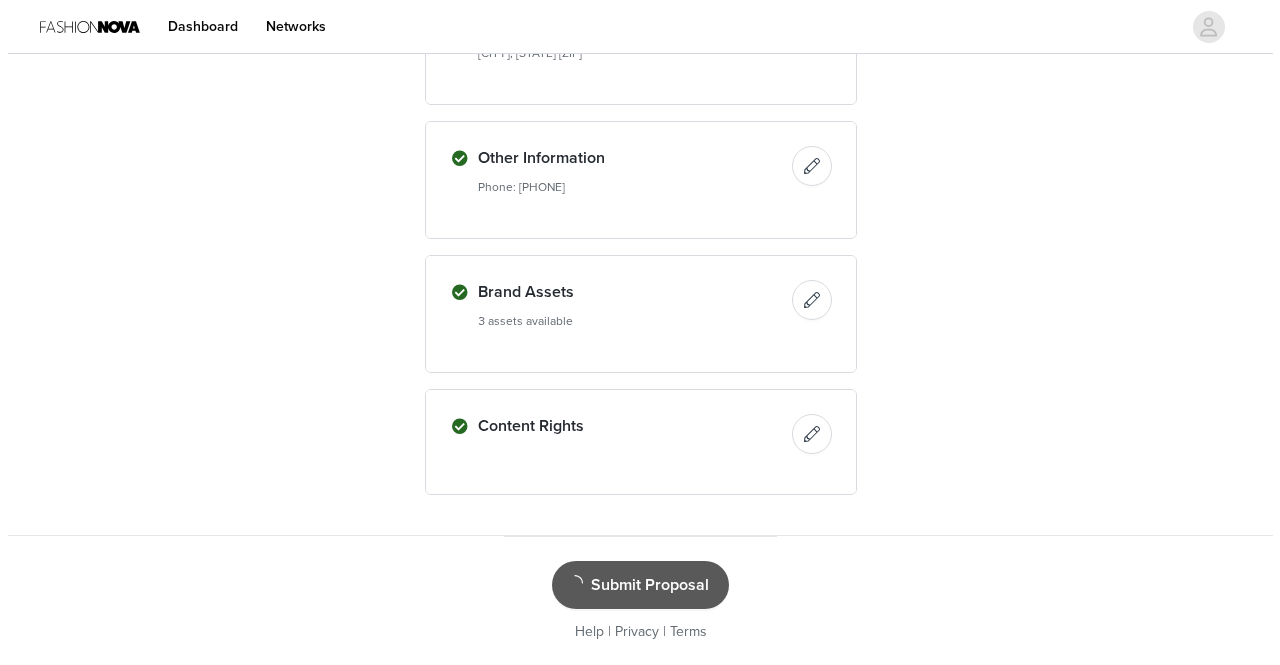 scroll, scrollTop: 0, scrollLeft: 0, axis: both 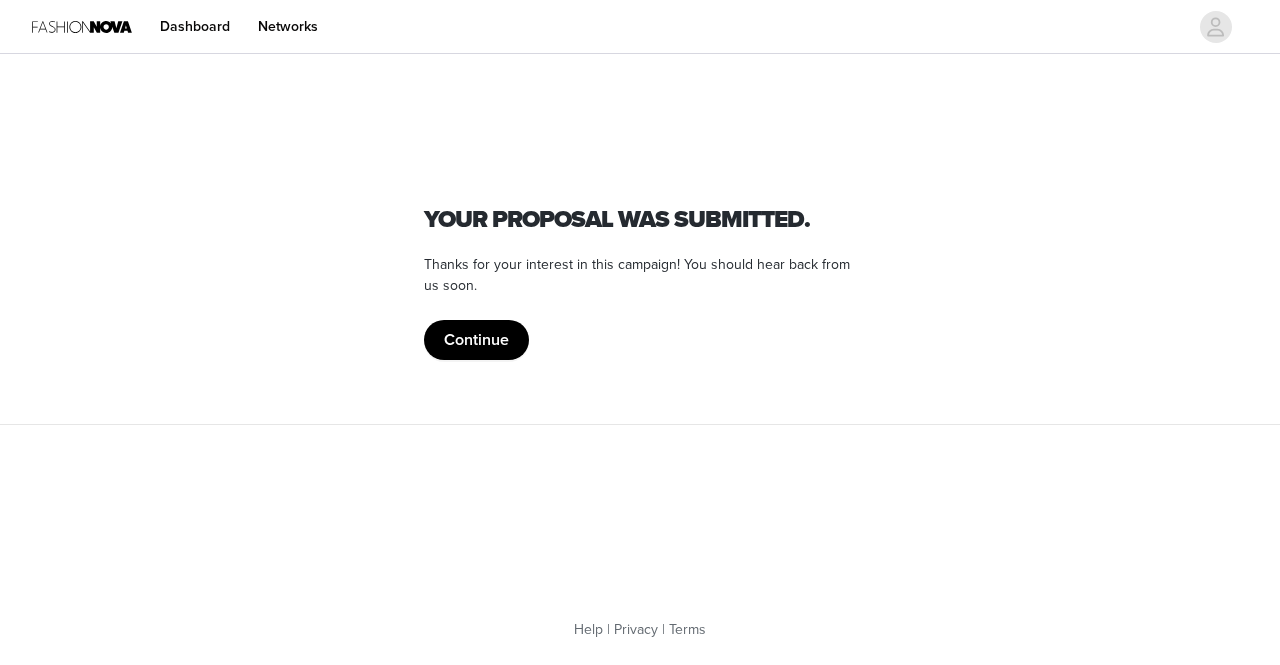 click on "Continue" at bounding box center [476, 340] 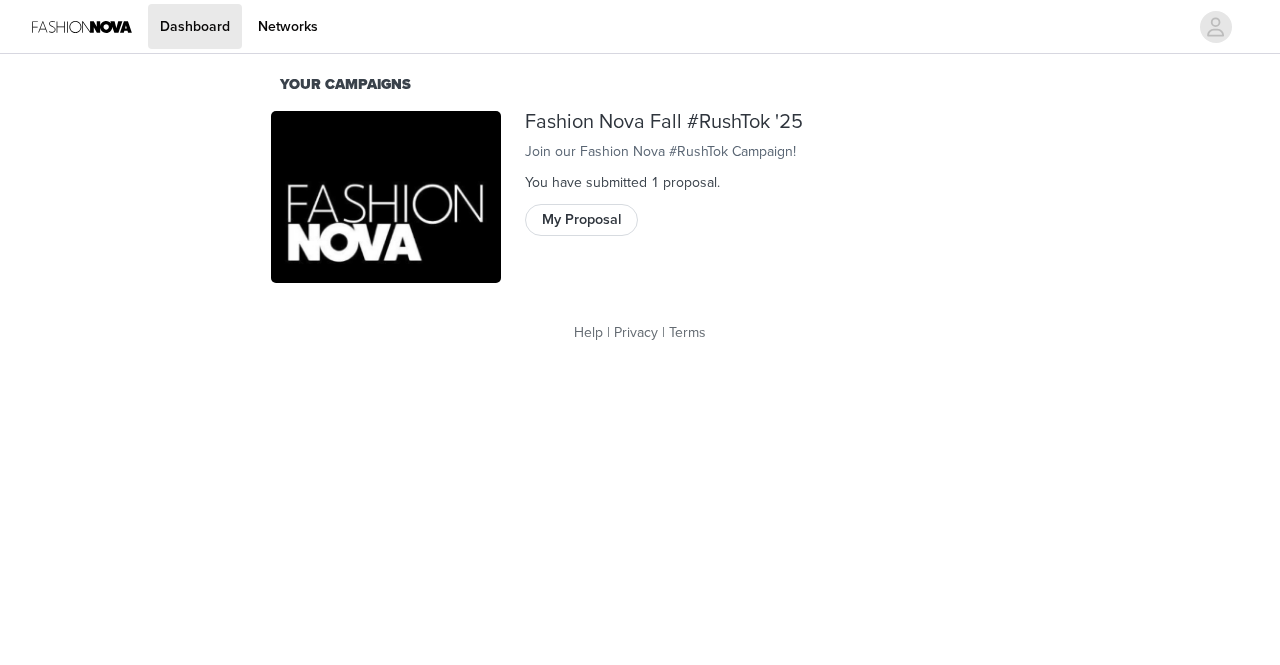 scroll, scrollTop: 0, scrollLeft: 0, axis: both 